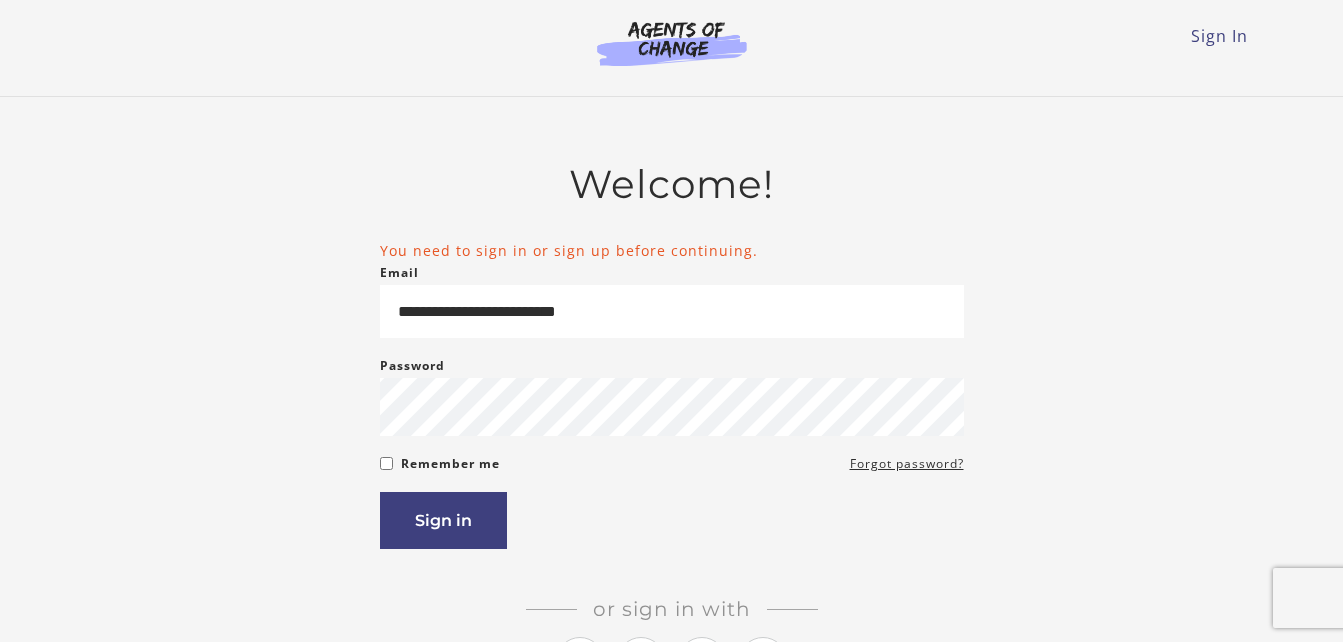 scroll, scrollTop: 0, scrollLeft: 0, axis: both 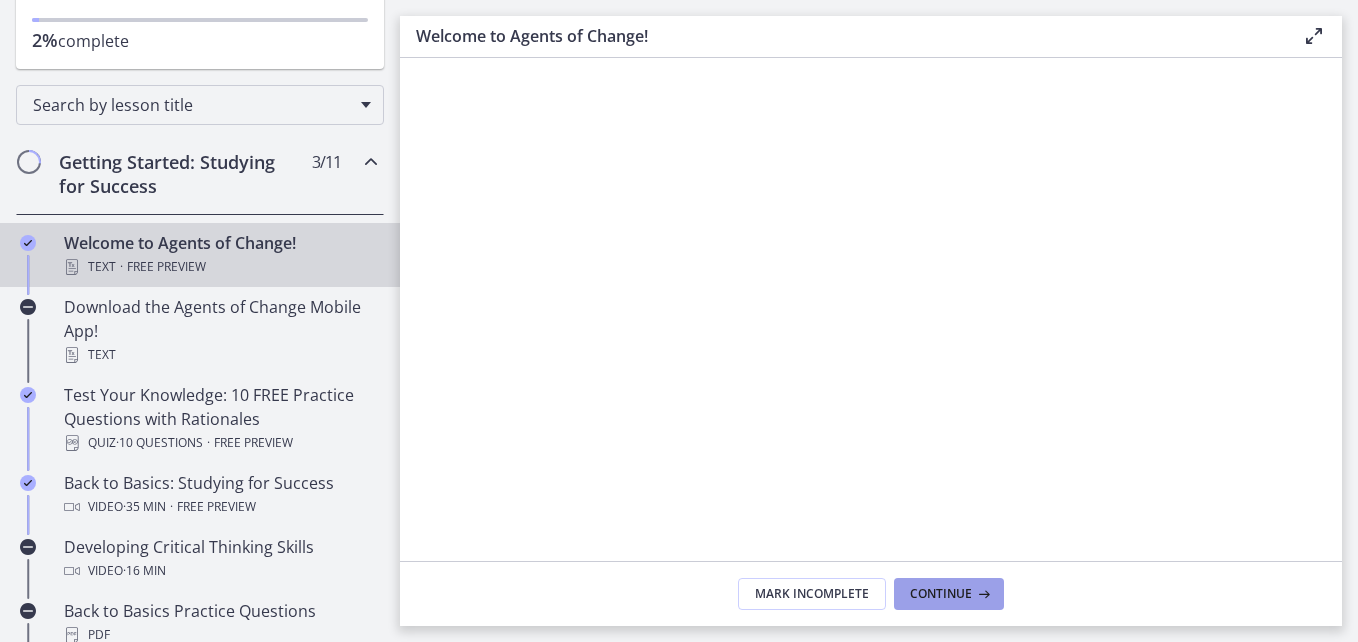 click on "Continue" at bounding box center [941, 594] 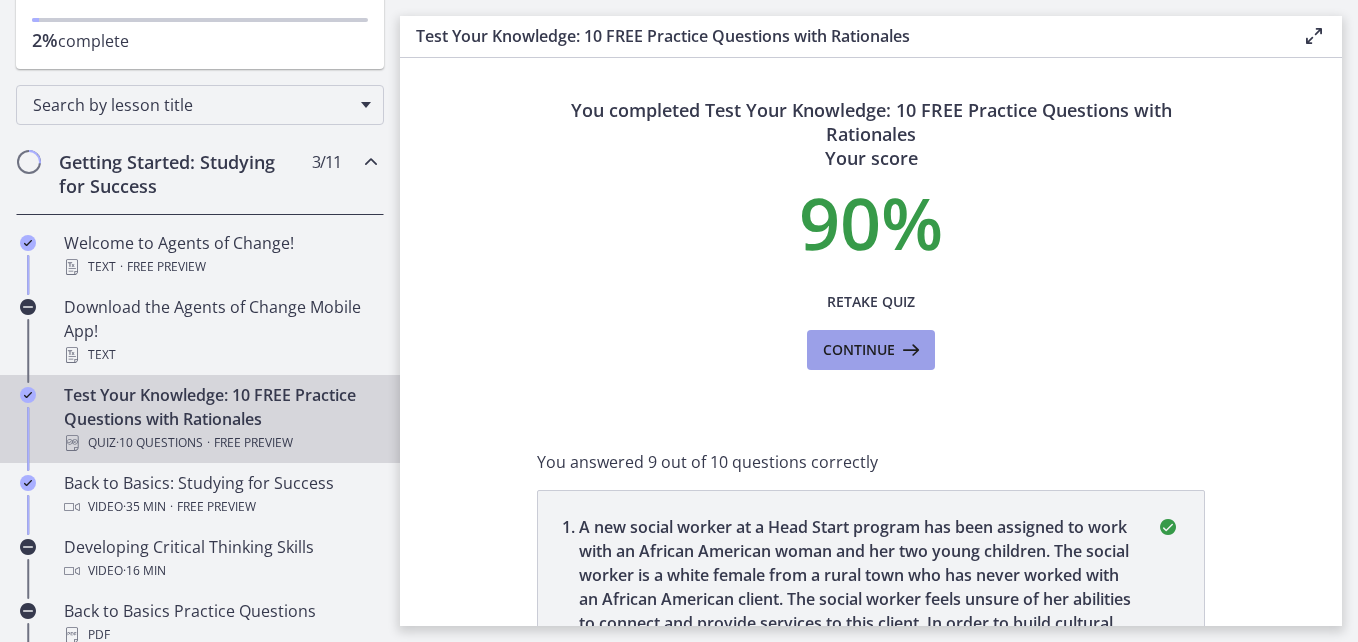 click on "Continue" at bounding box center (859, 350) 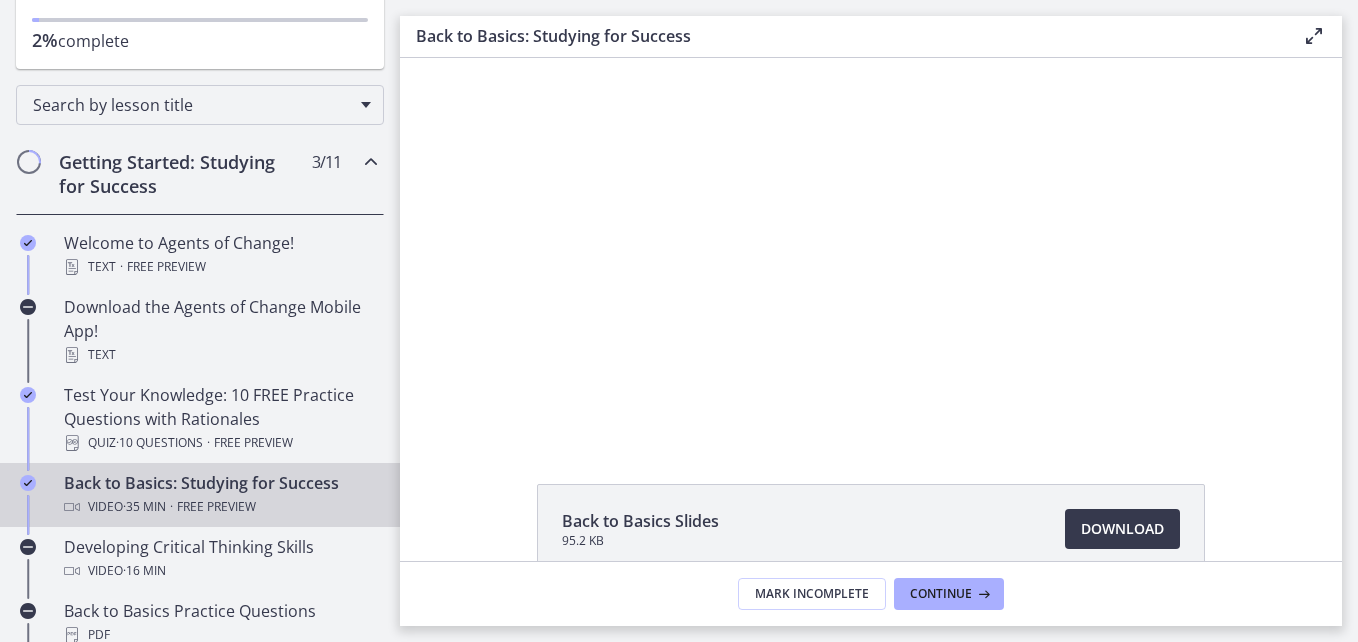 scroll, scrollTop: 0, scrollLeft: 0, axis: both 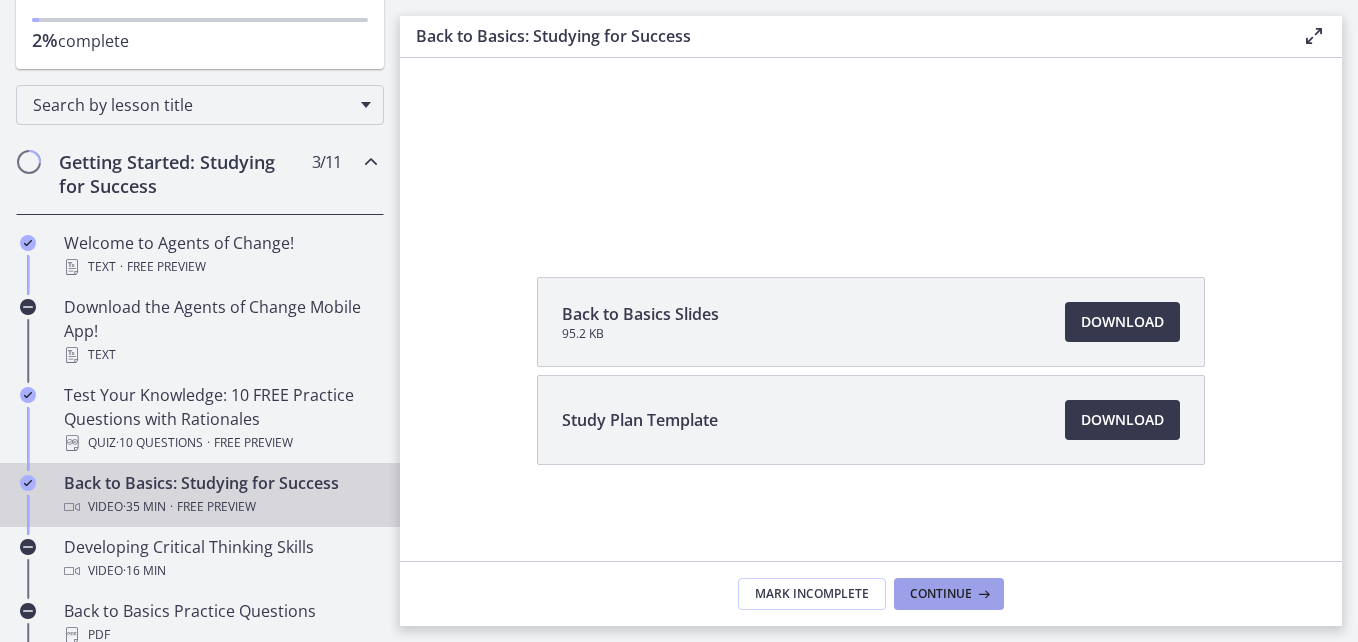 click on "Continue" at bounding box center [941, 594] 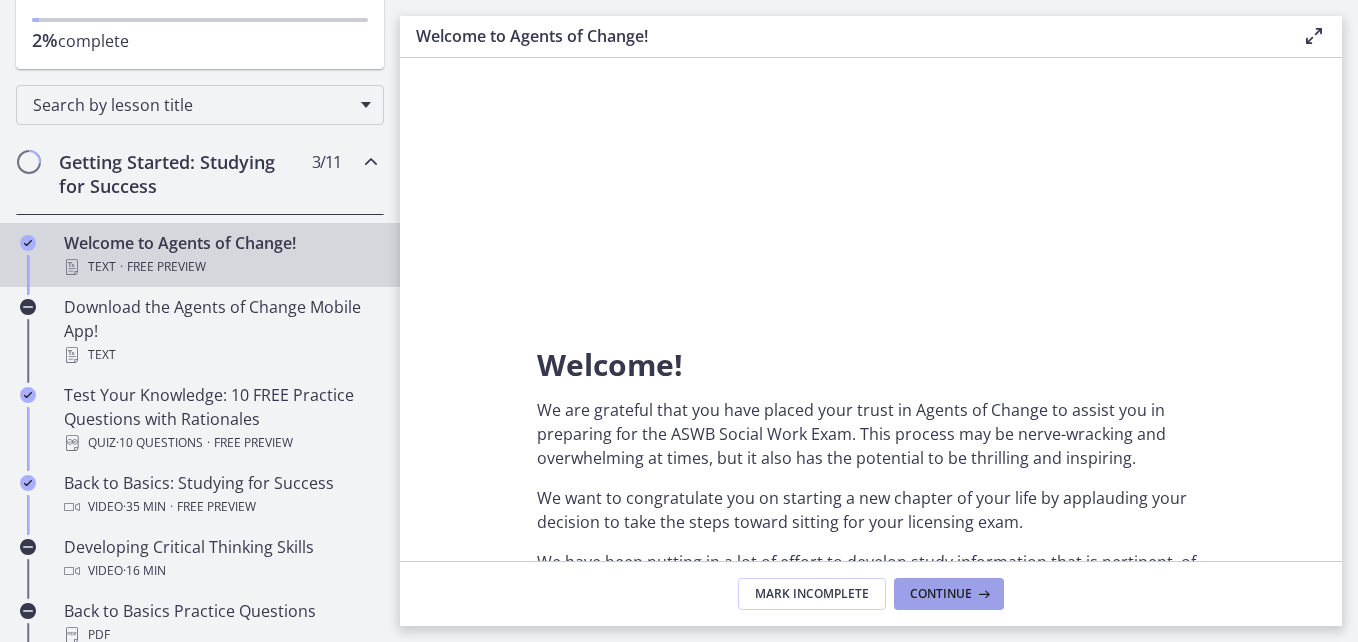 scroll, scrollTop: 0, scrollLeft: 0, axis: both 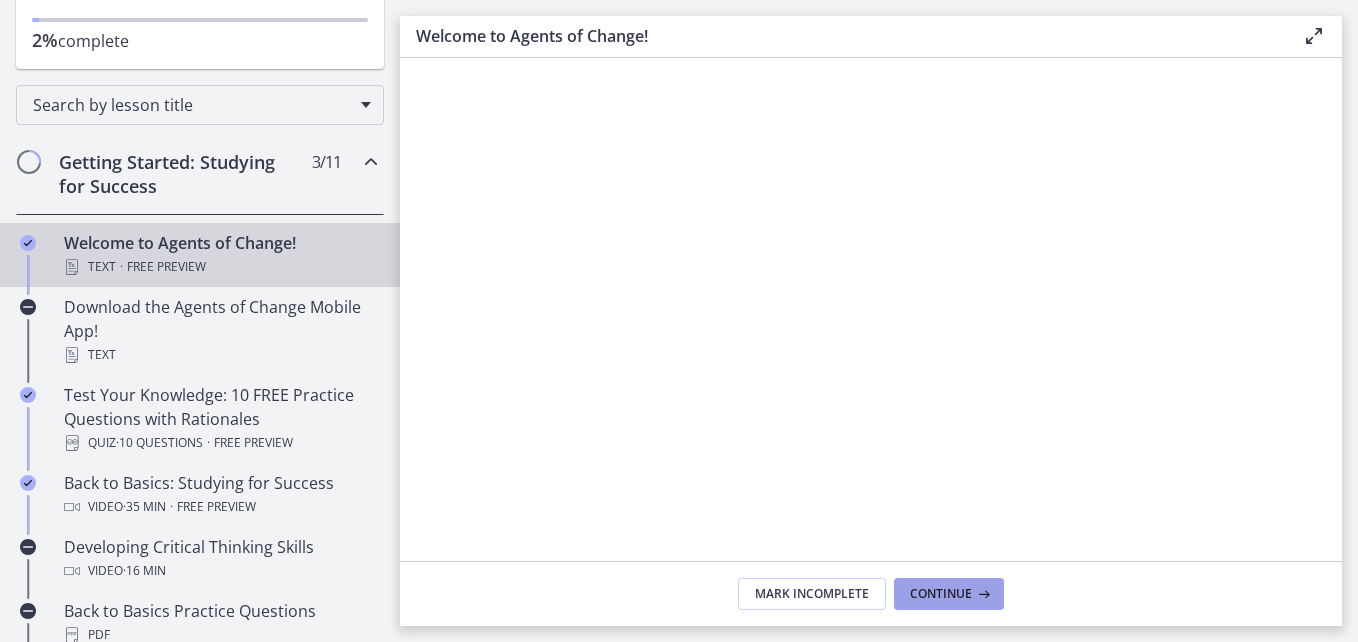 click on "Continue" at bounding box center (941, 594) 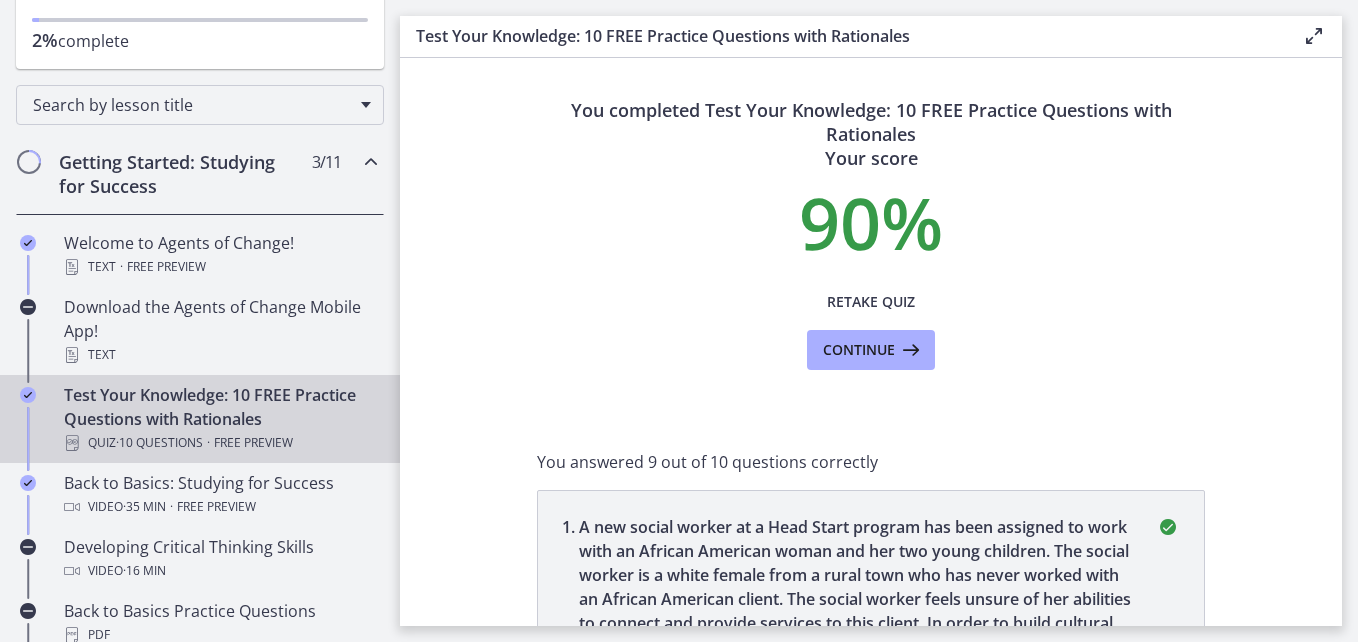click on "A new social worker at a Head Start program has been assigned to work with an African American woman and her two young children. The social worker is a white female from a rural town who has never worked with an African American client. The social worker feels unsure of her abilities to connect and provide services to this client. In order to build cultural competence, the social worker should FIRST?" at bounding box center [855, 587] 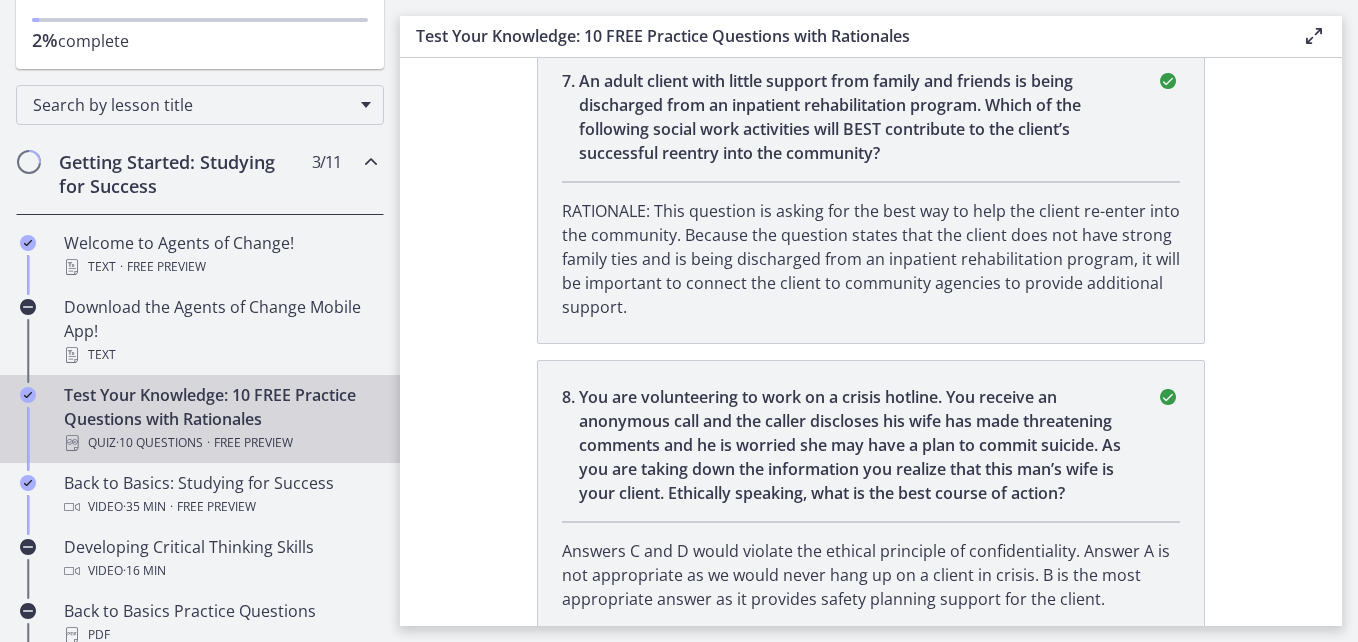 scroll, scrollTop: 2331, scrollLeft: 0, axis: vertical 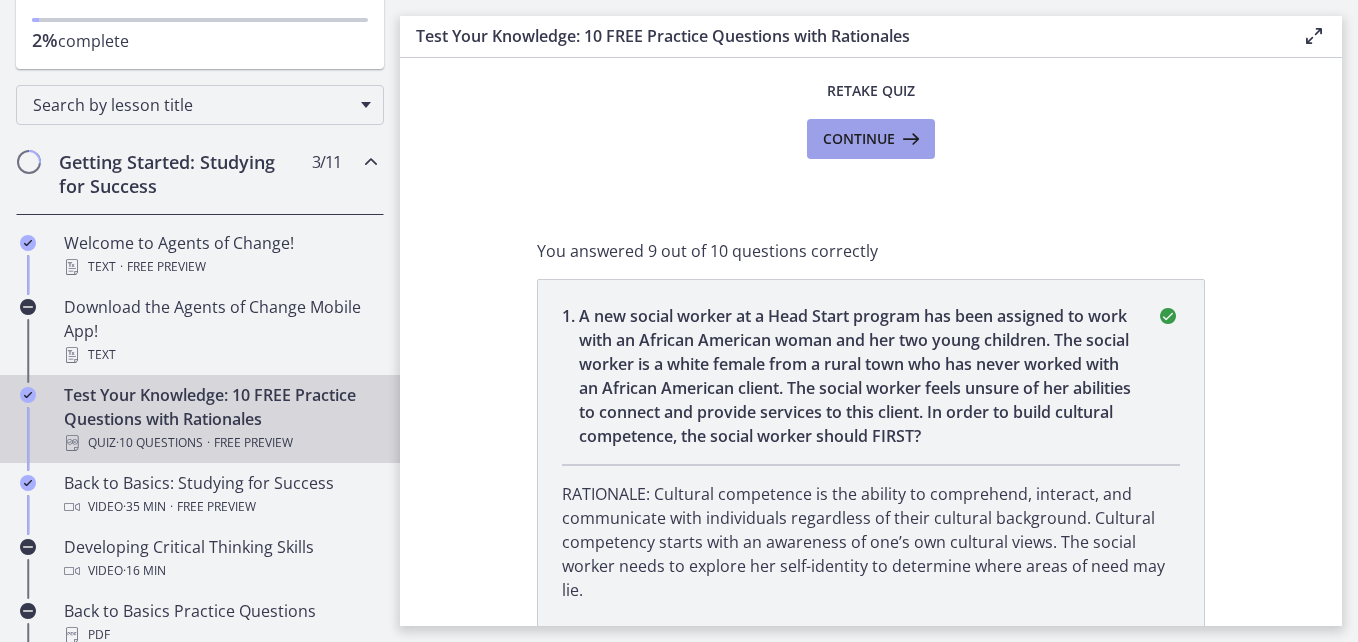 click on "Continue" at bounding box center [859, 139] 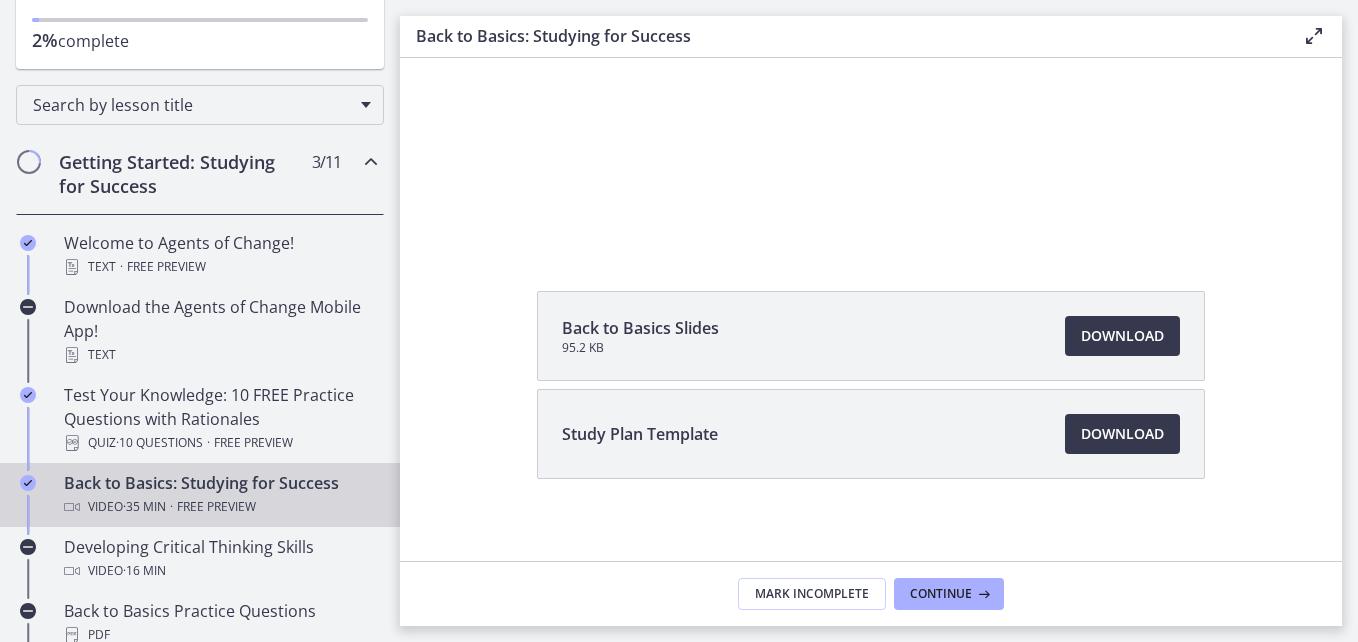 scroll, scrollTop: 0, scrollLeft: 0, axis: both 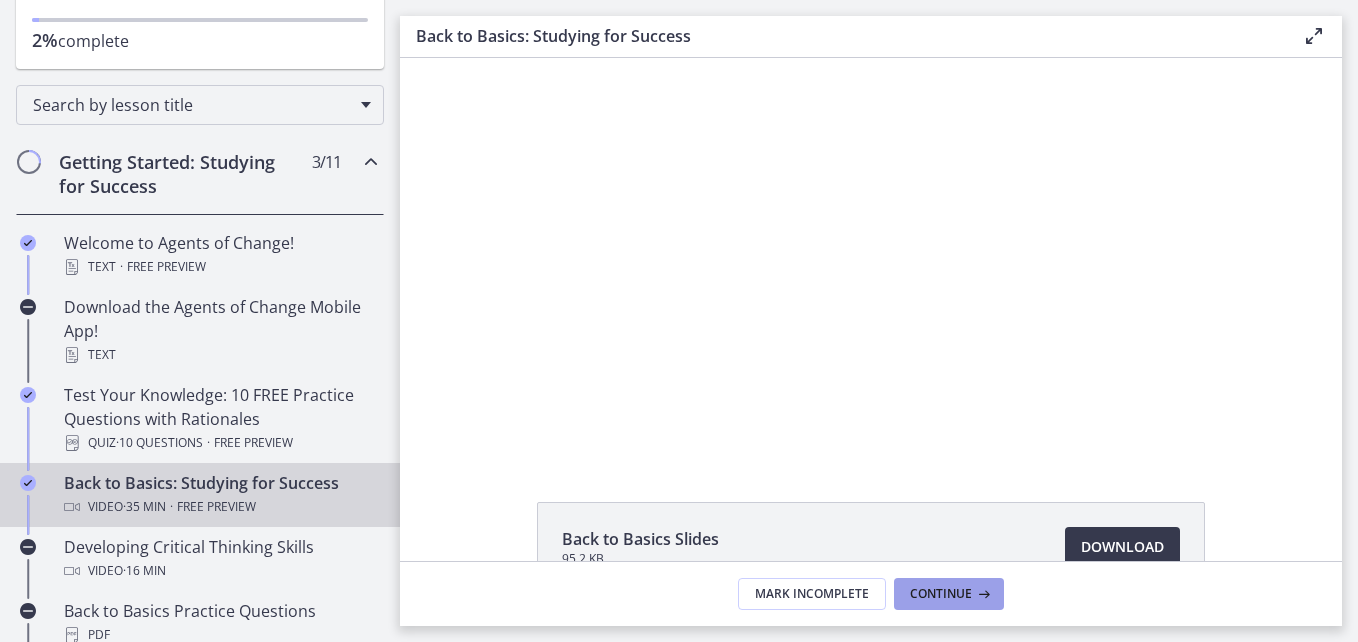 click on "Continue" at bounding box center [941, 594] 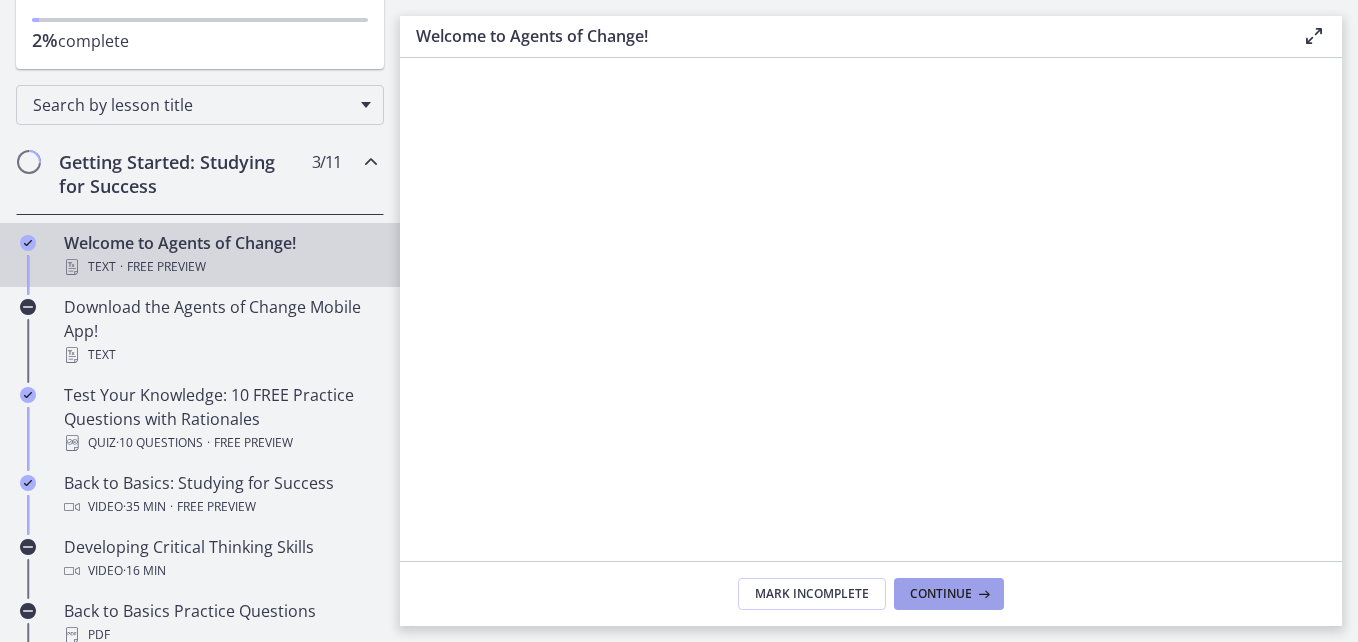 scroll, scrollTop: 0, scrollLeft: 0, axis: both 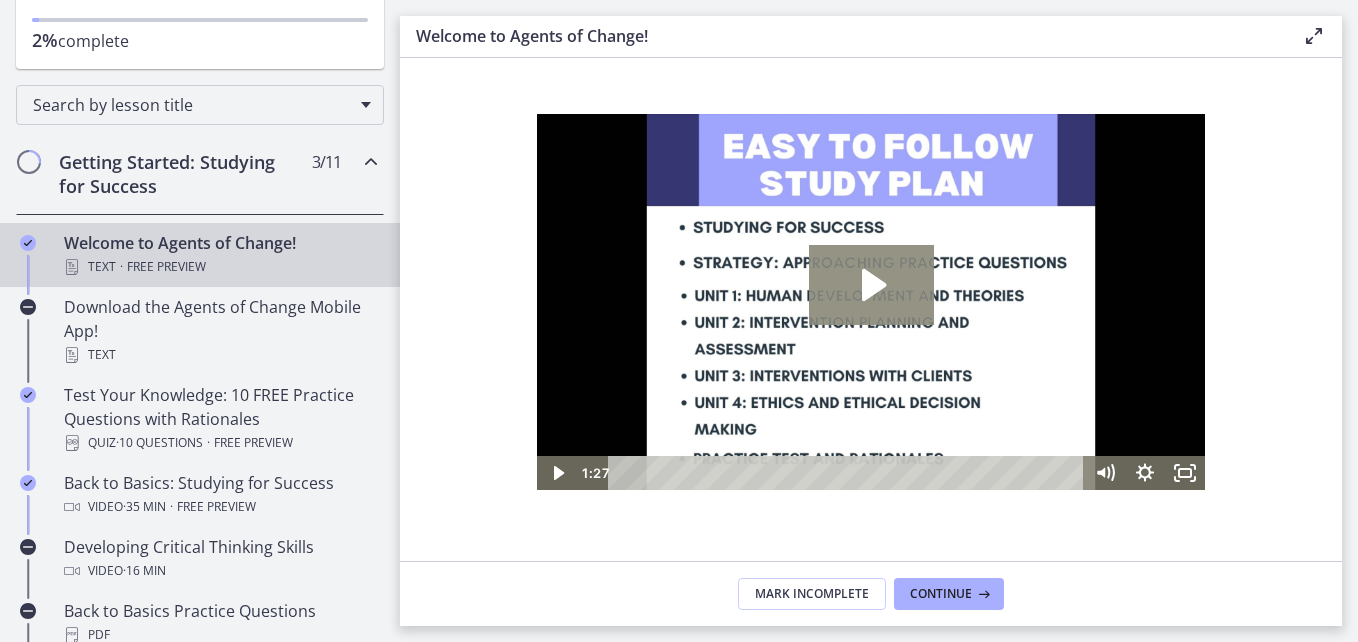 click 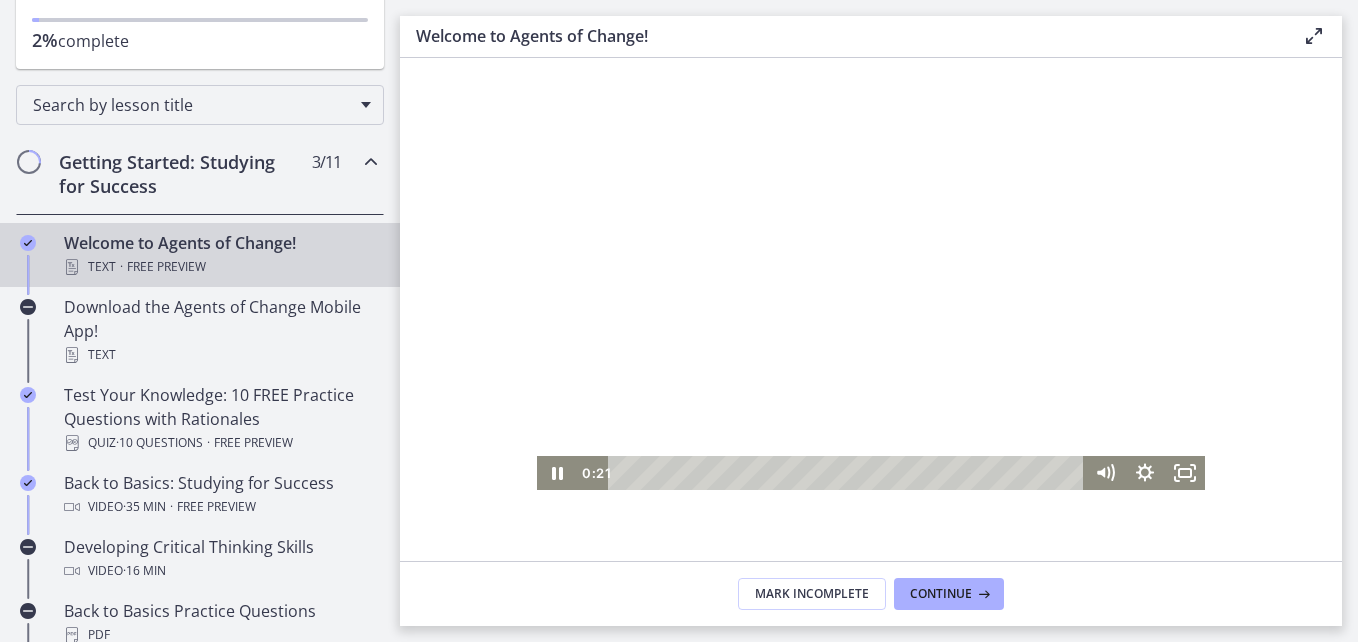 click on "Welcome!
We are grateful that you have placed your trust in Agents of Change to assist you in preparing for the ASWB Social Work Exam. This process may be nerve-wracking and overwhelming at times, but it also has the potential to be thrilling and inspiring.
We want to congratulate you on starting a new chapter of your life by applauding your decision to take the steps toward sitting for your licensing exam.
We have been putting in a lot of effort to develop study information that is pertinent, of good quality, and will assist you in making connections to strengthen your knowledge base. These materials will help your prepare to PASS the test. The exam will not be easy, but with organized, consistent, and efficient studying, you are setting yourself up for success!
As you work through this challenge, Agents of Change is here to provide you with the encouragement and support you need to conquer this challenge. Let's get you licensed!" at bounding box center [871, 309] 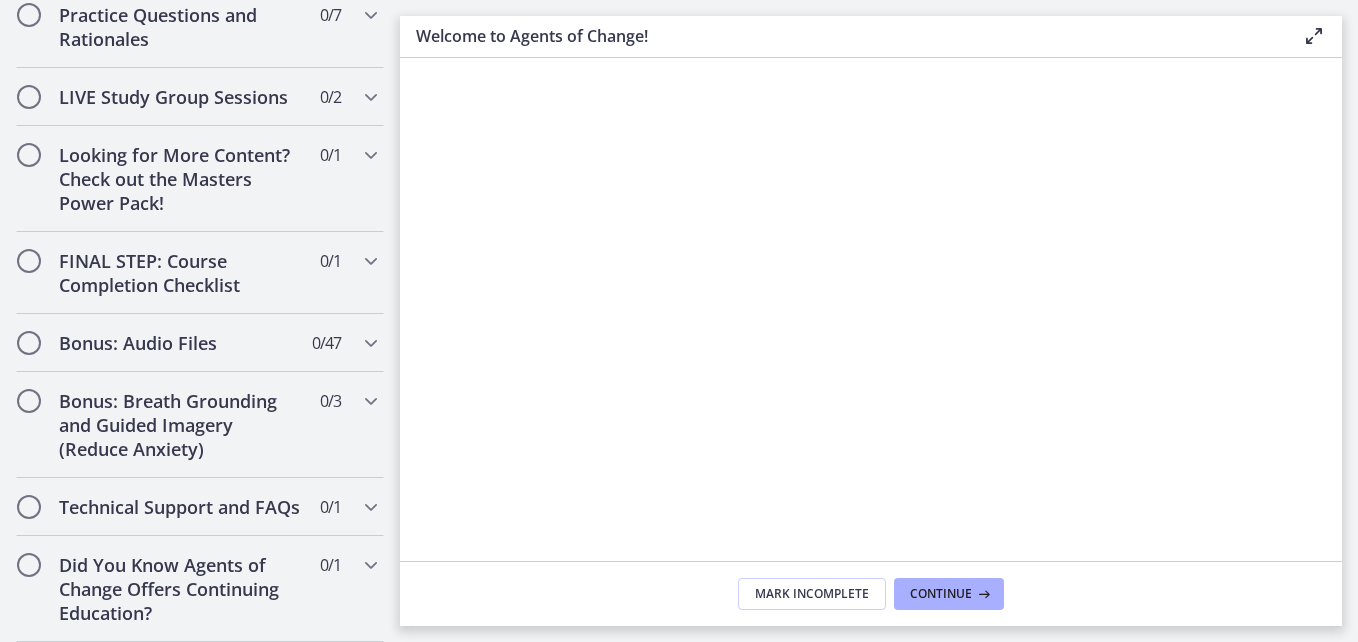 scroll, scrollTop: 1823, scrollLeft: 0, axis: vertical 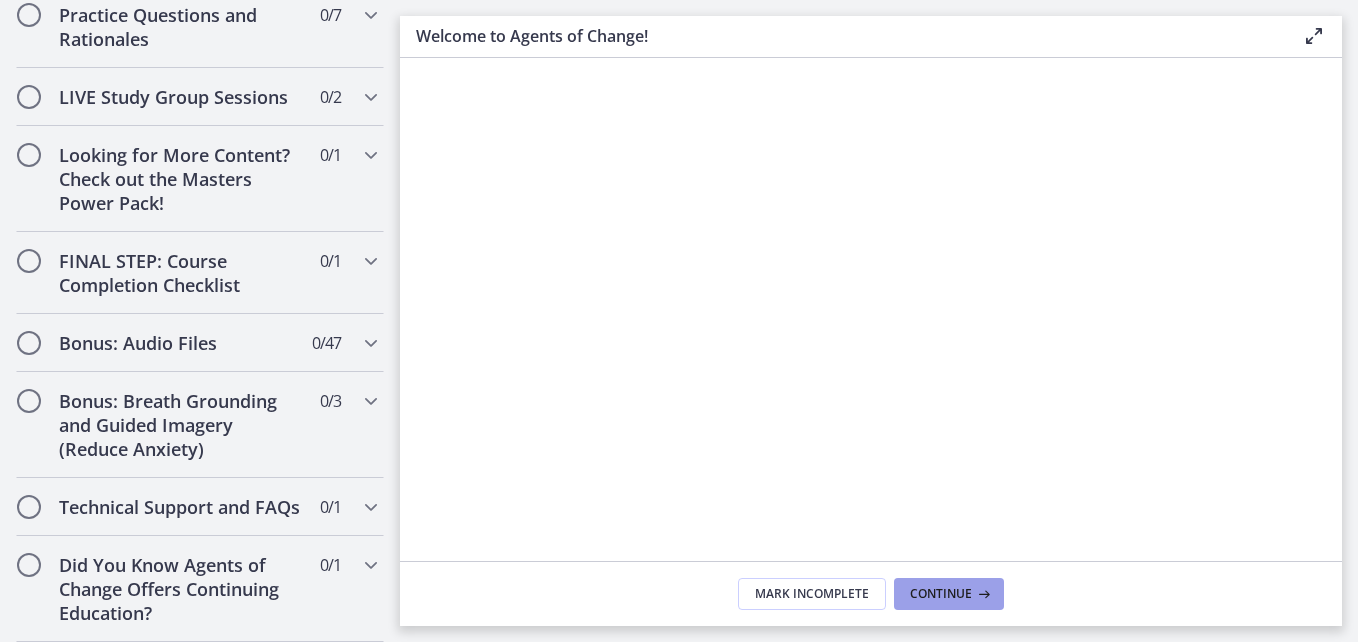 click on "Continue" at bounding box center [941, 594] 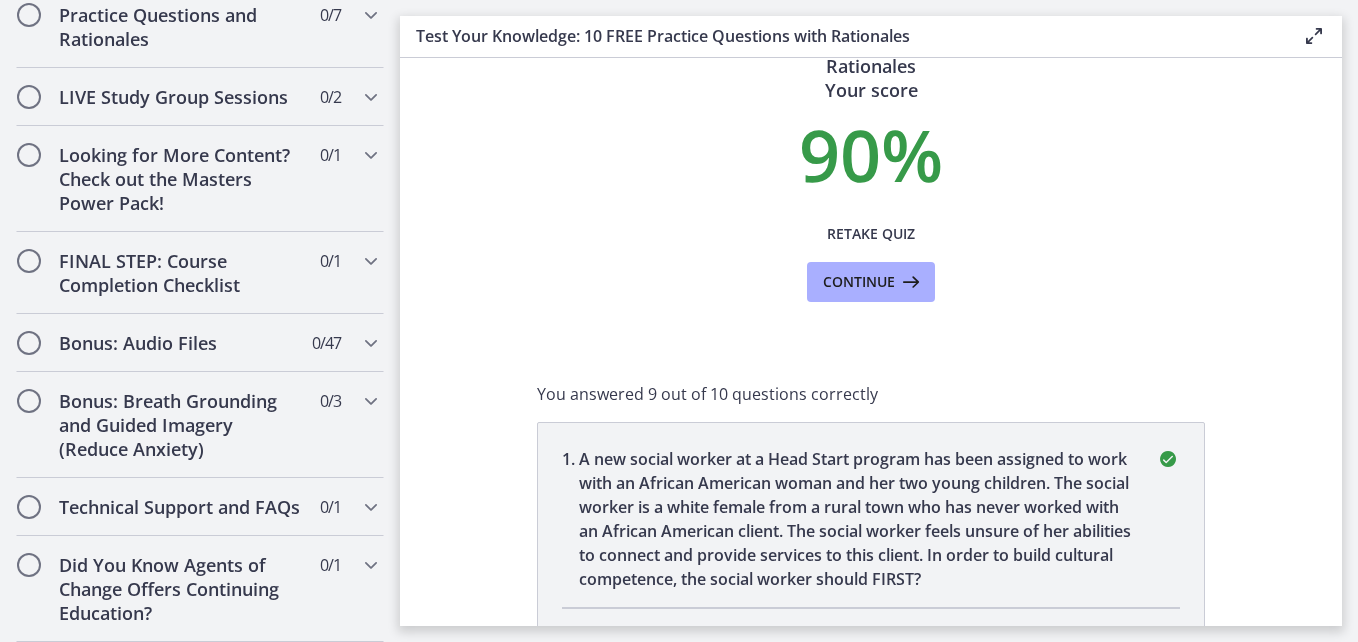 scroll, scrollTop: 0, scrollLeft: 0, axis: both 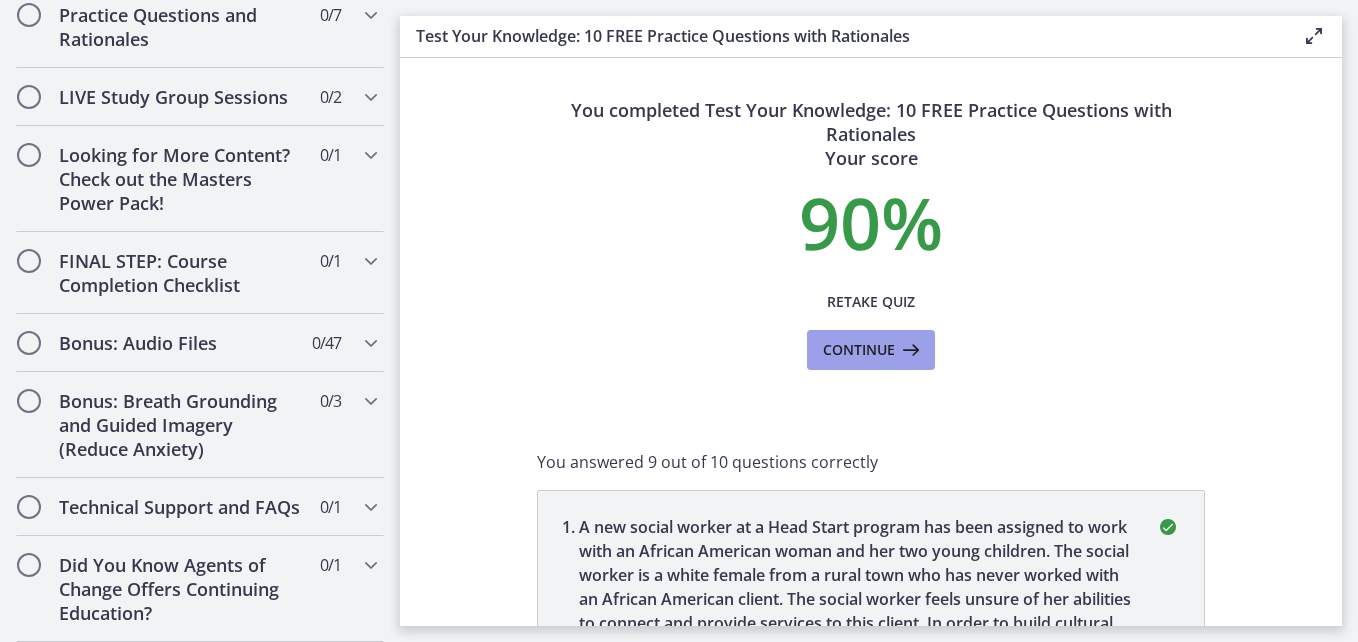 click on "Continue" at bounding box center [859, 350] 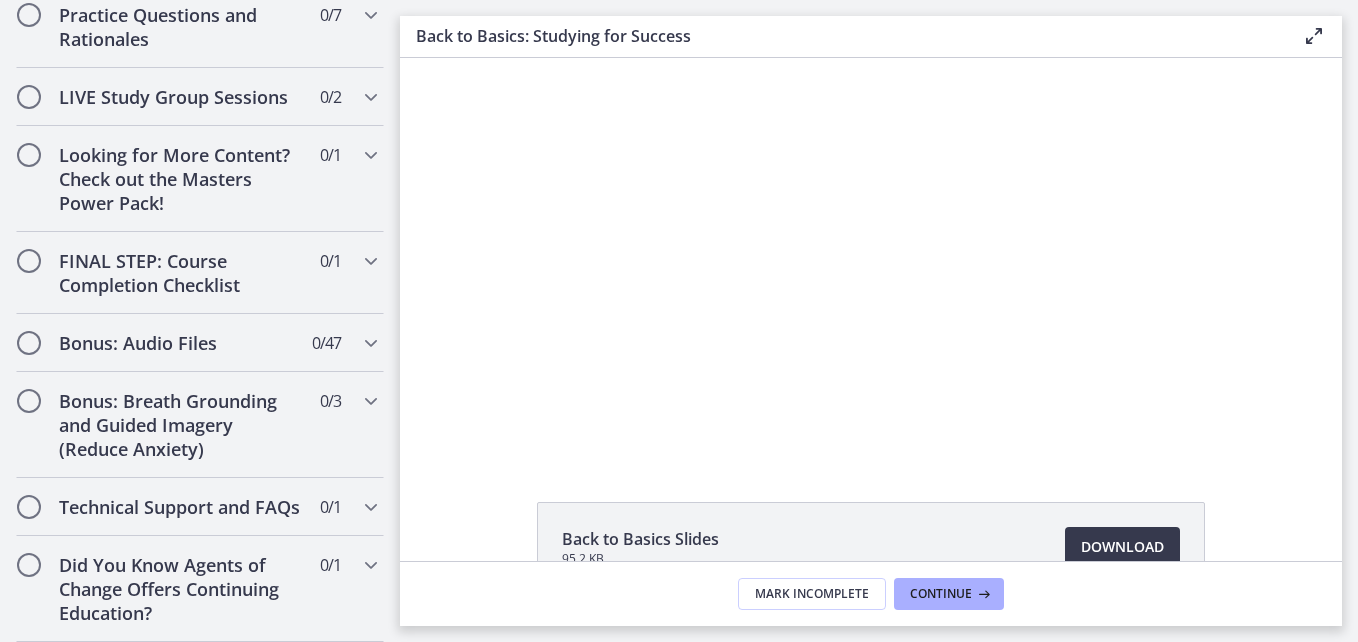 scroll, scrollTop: 0, scrollLeft: 0, axis: both 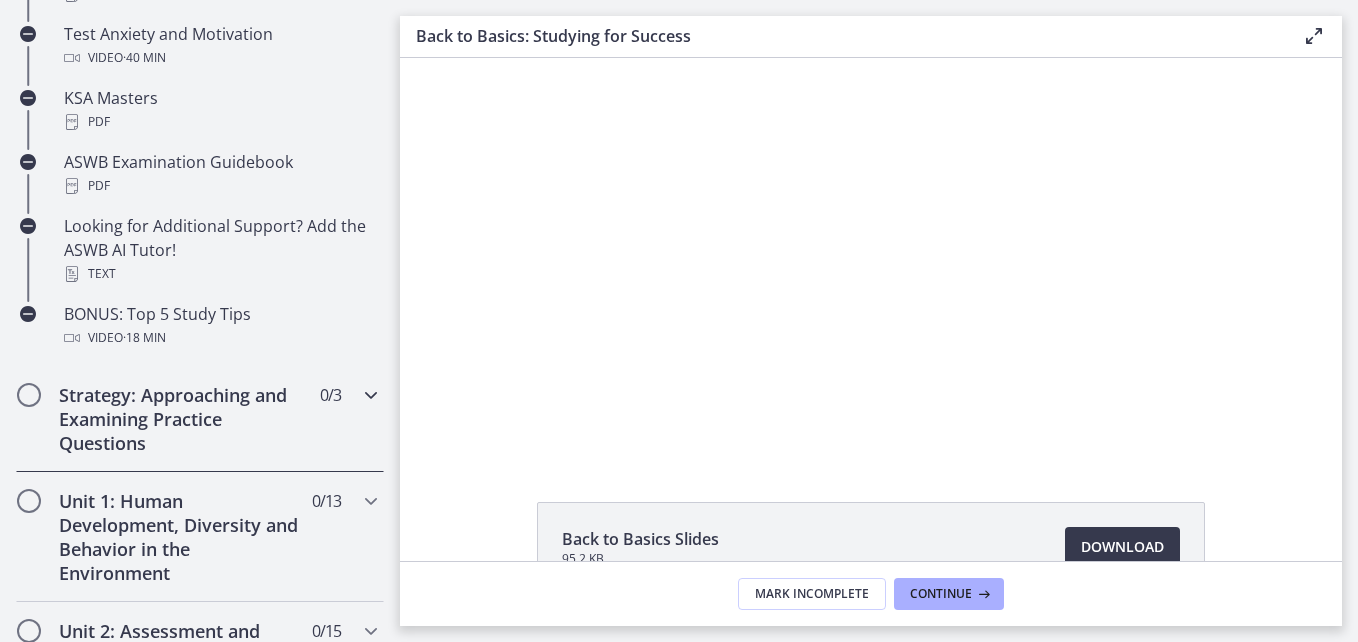 click on "Strategy: Approaching and Examining Practice Questions" at bounding box center [181, 419] 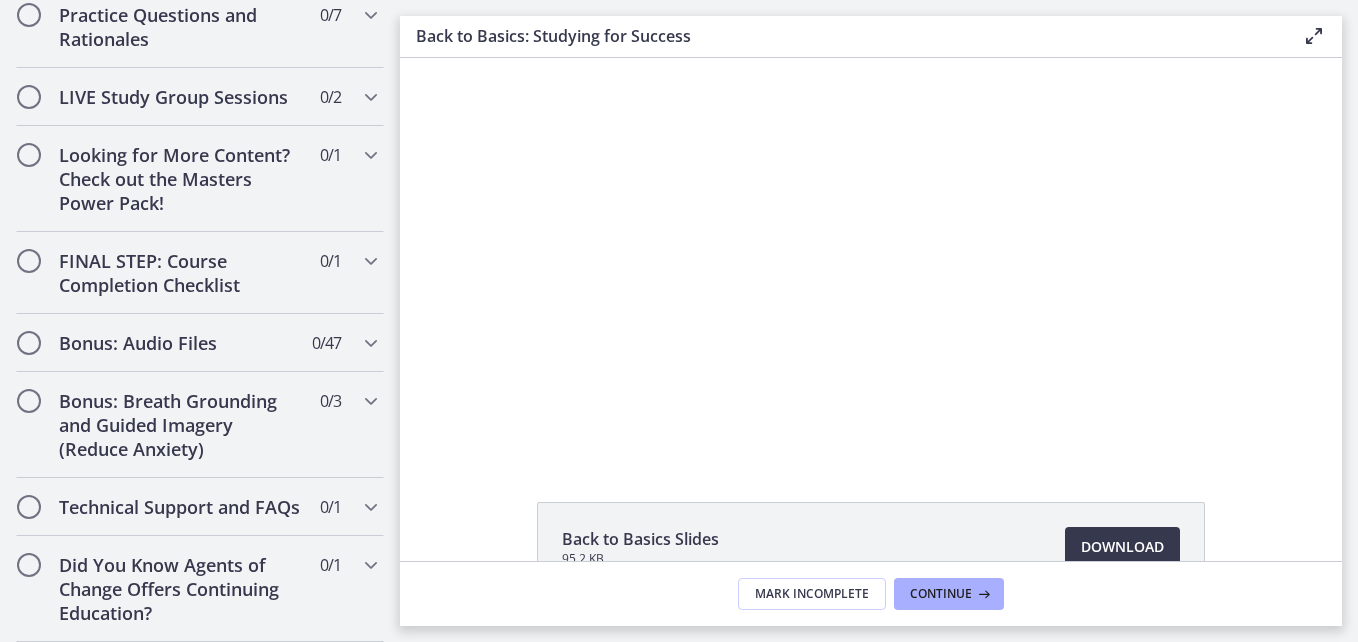 scroll, scrollTop: 1263, scrollLeft: 0, axis: vertical 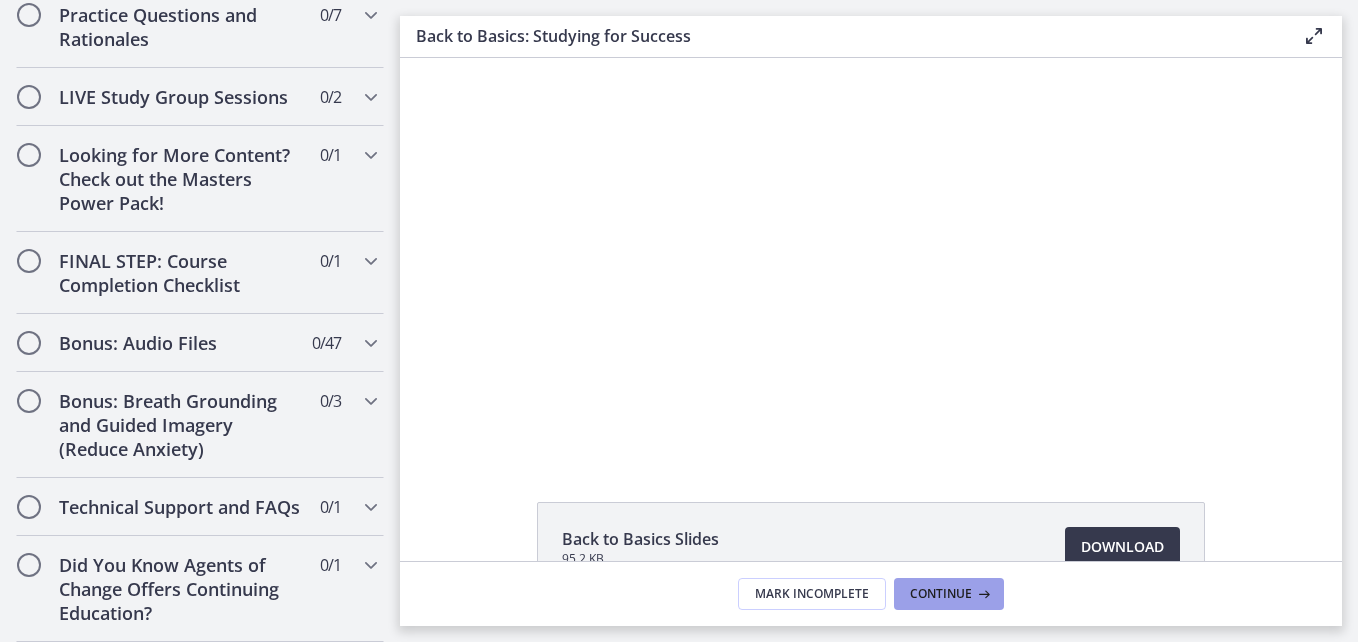 click on "Continue" at bounding box center (941, 594) 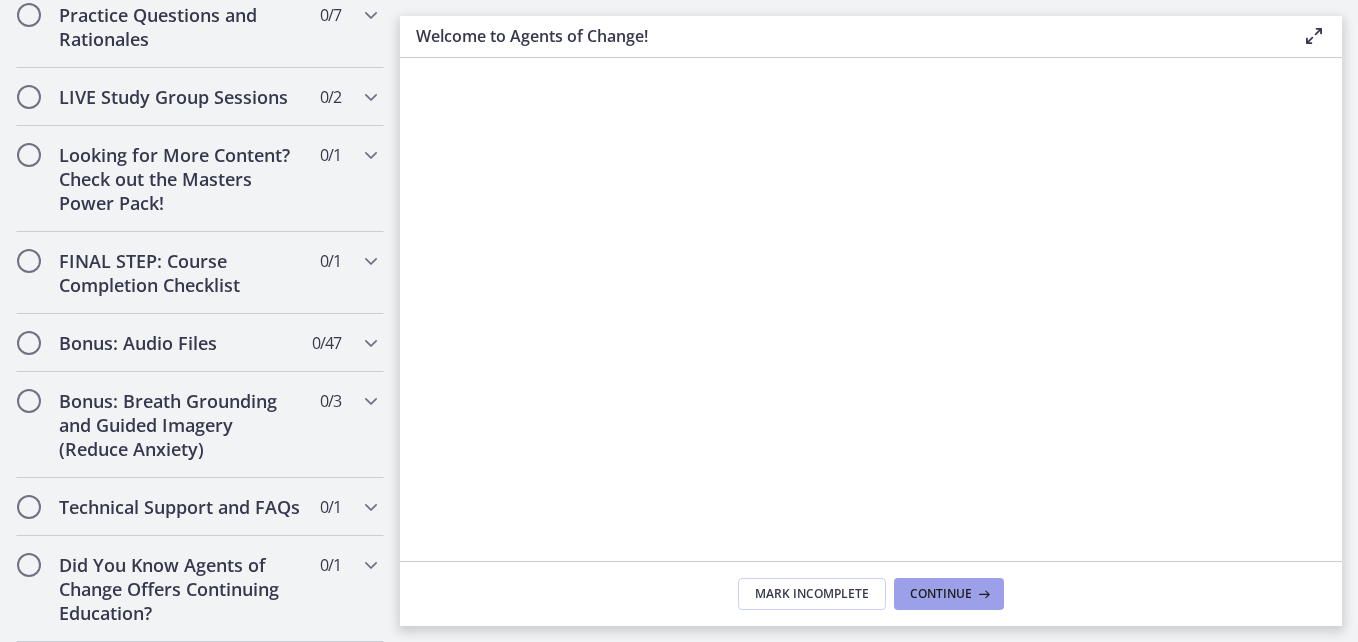 scroll, scrollTop: 1823, scrollLeft: 0, axis: vertical 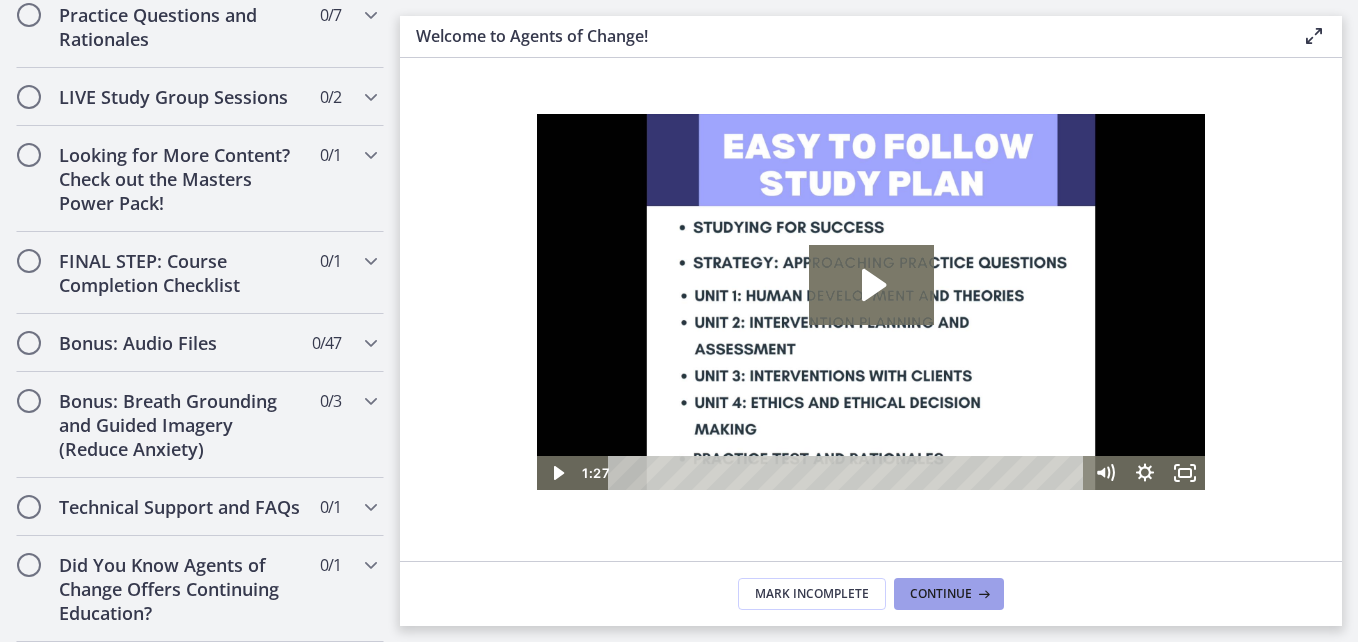 click on "Continue" at bounding box center (941, 594) 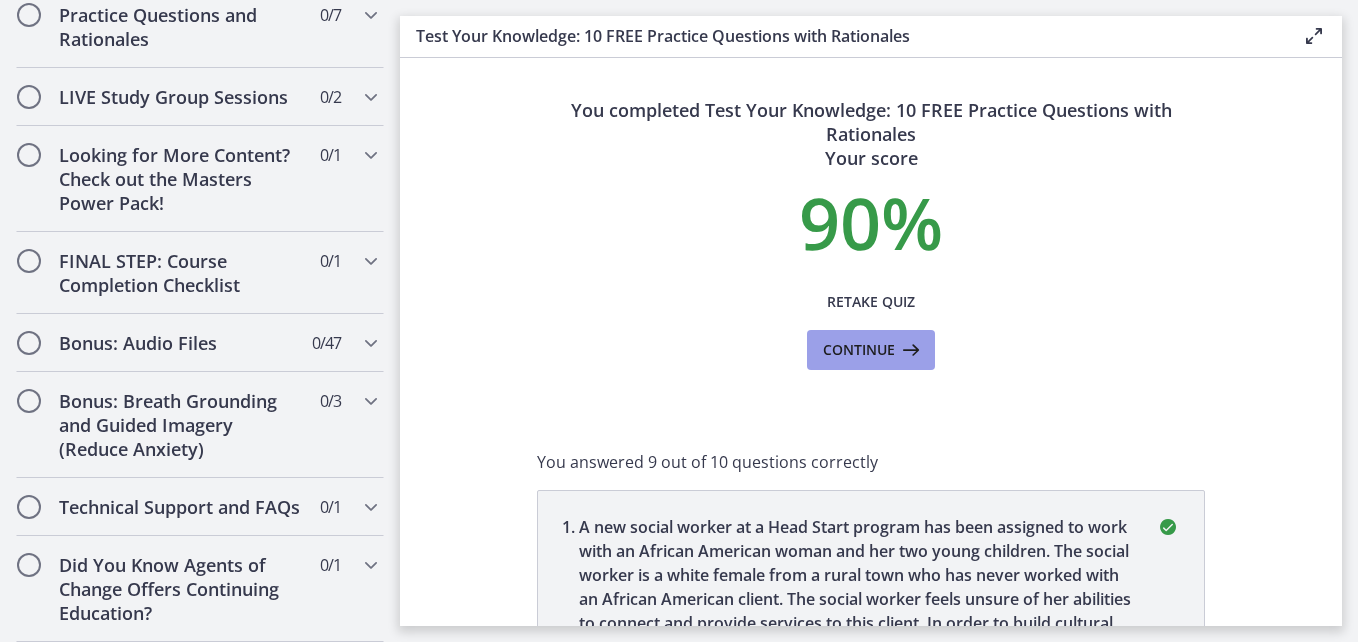 click on "Continue" at bounding box center (859, 350) 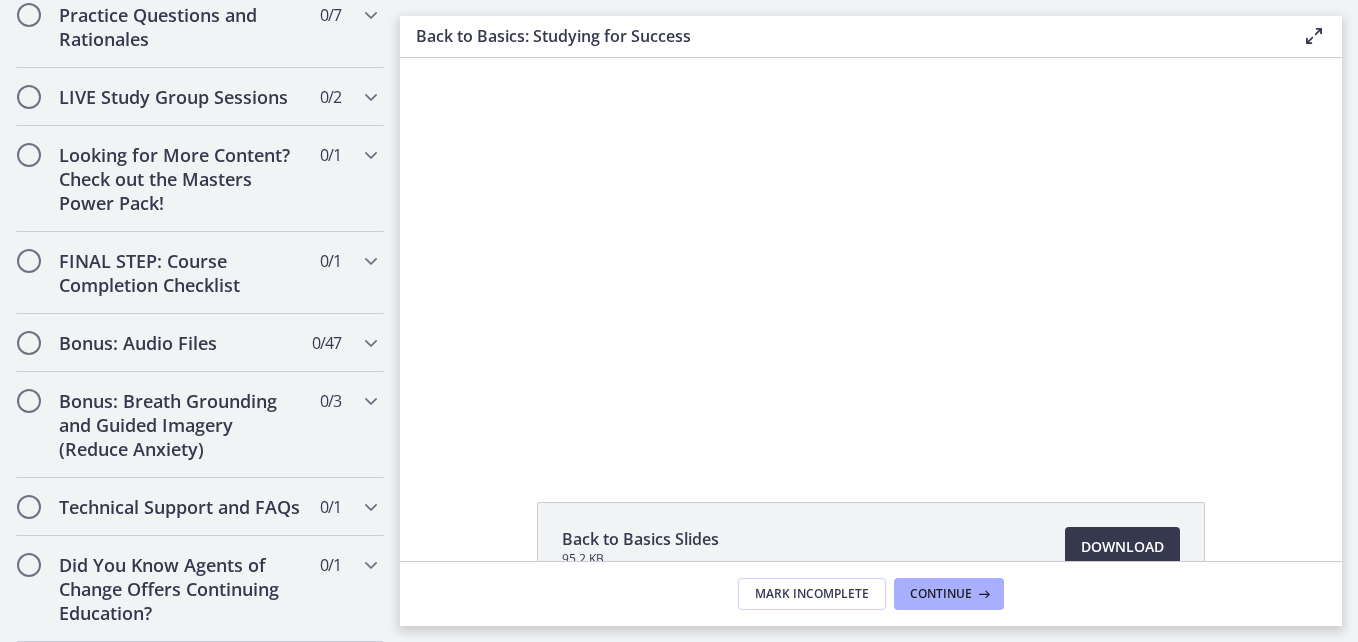 scroll, scrollTop: 0, scrollLeft: 0, axis: both 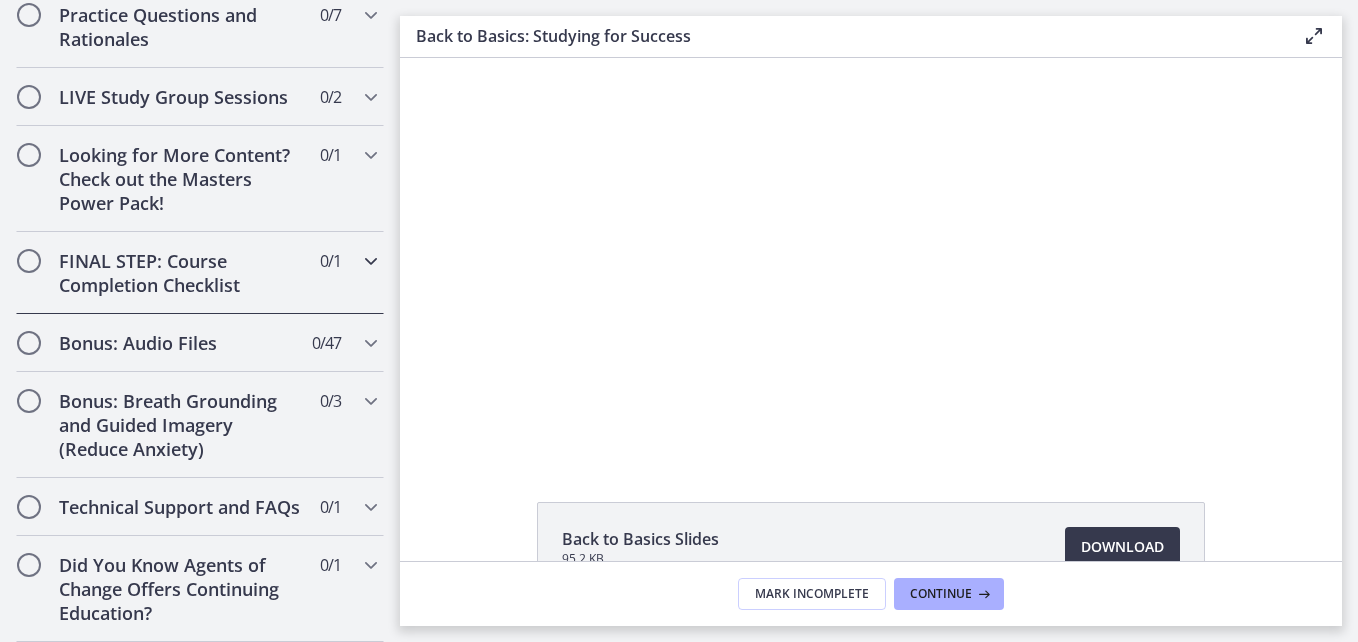 click at bounding box center [29, 261] 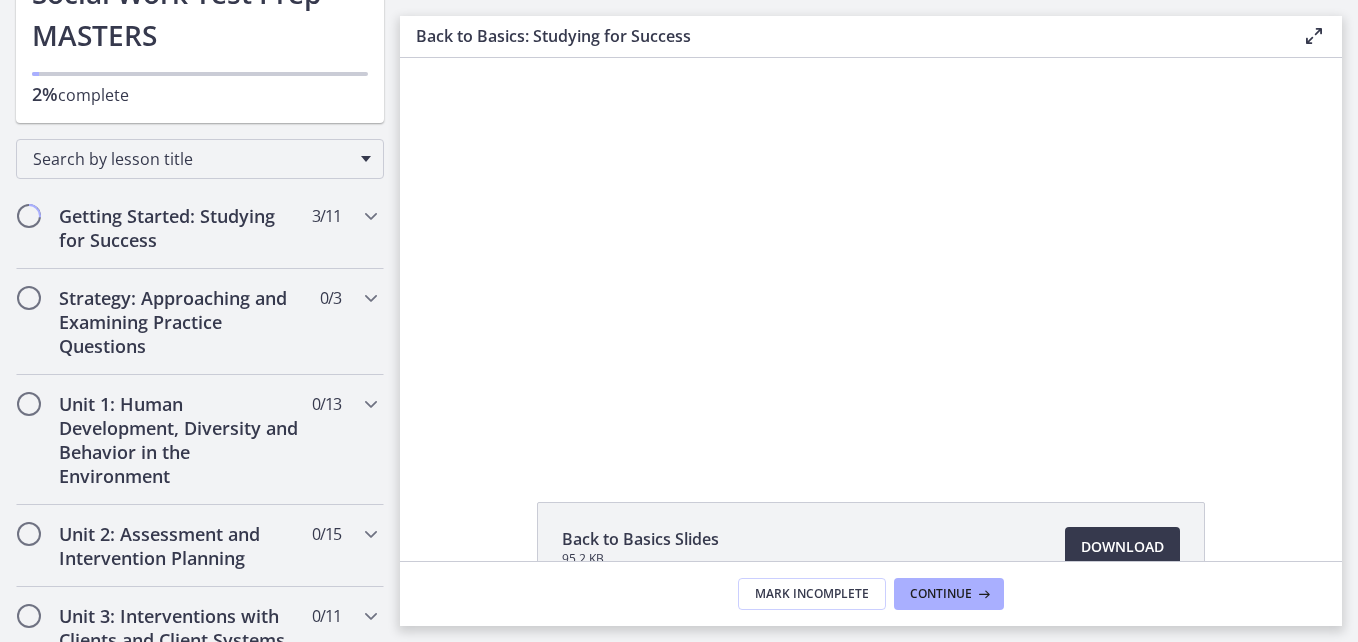 scroll, scrollTop: 191, scrollLeft: 0, axis: vertical 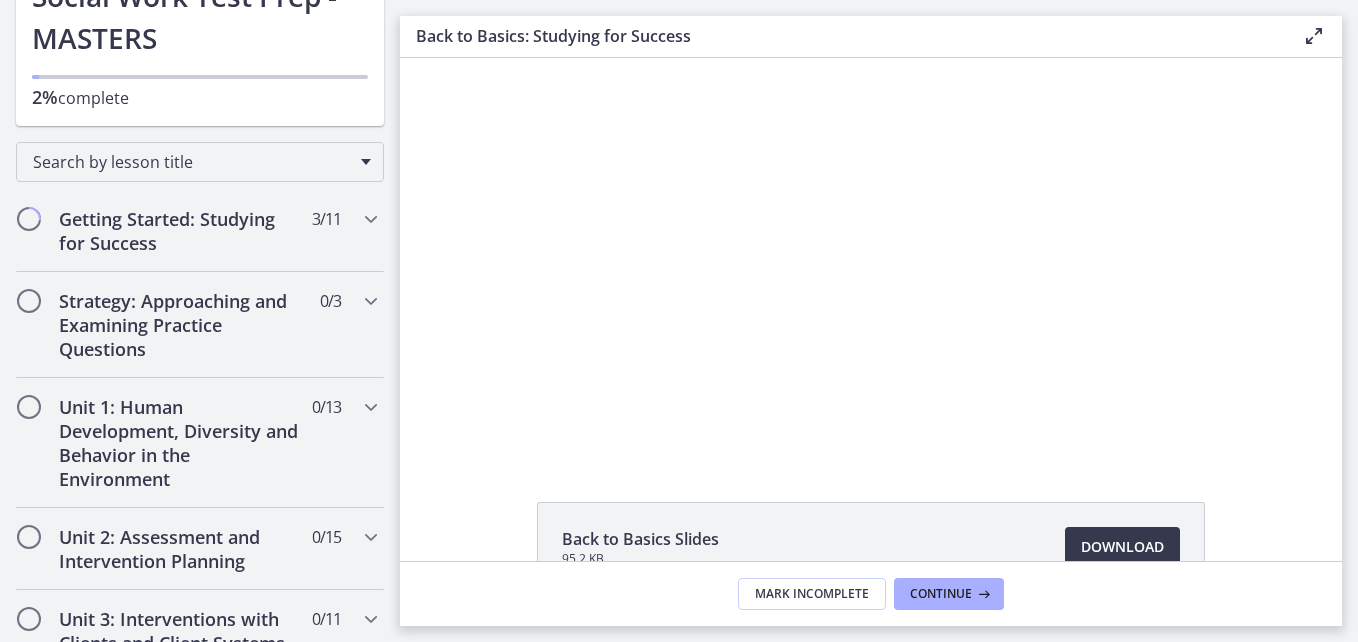 drag, startPoint x: 392, startPoint y: 426, endPoint x: 7, endPoint y: 86, distance: 513.639 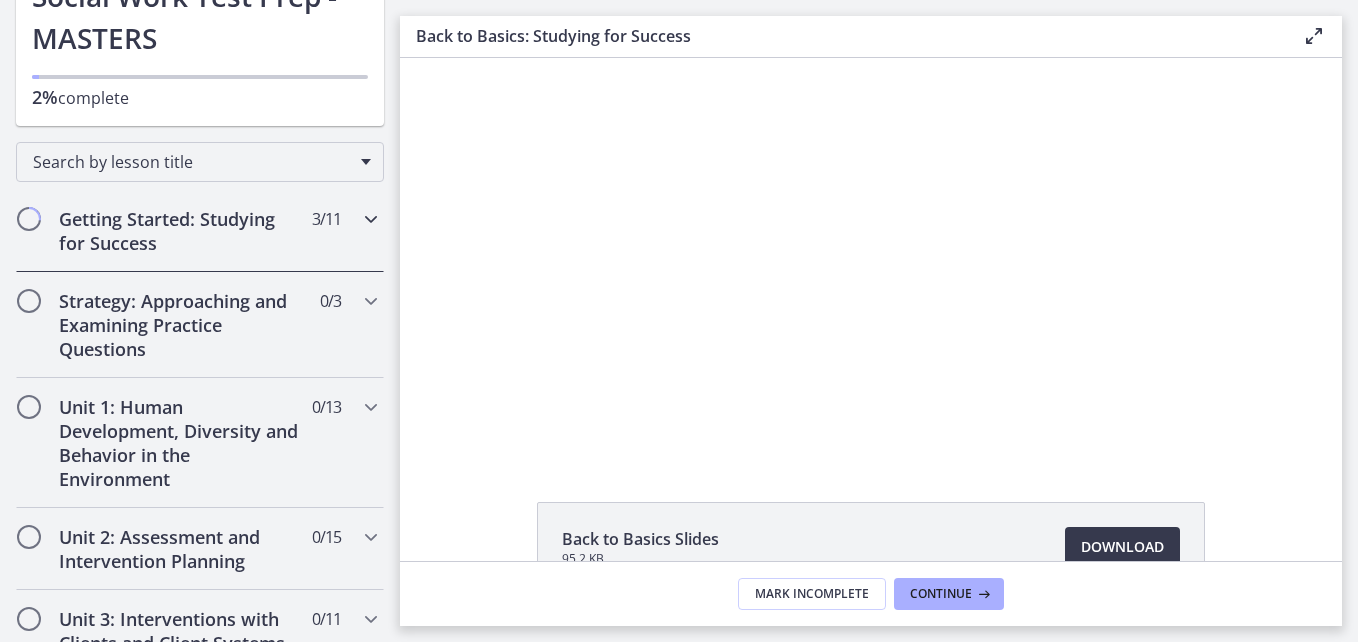 click on "Getting Started: Studying for Success" at bounding box center (181, 231) 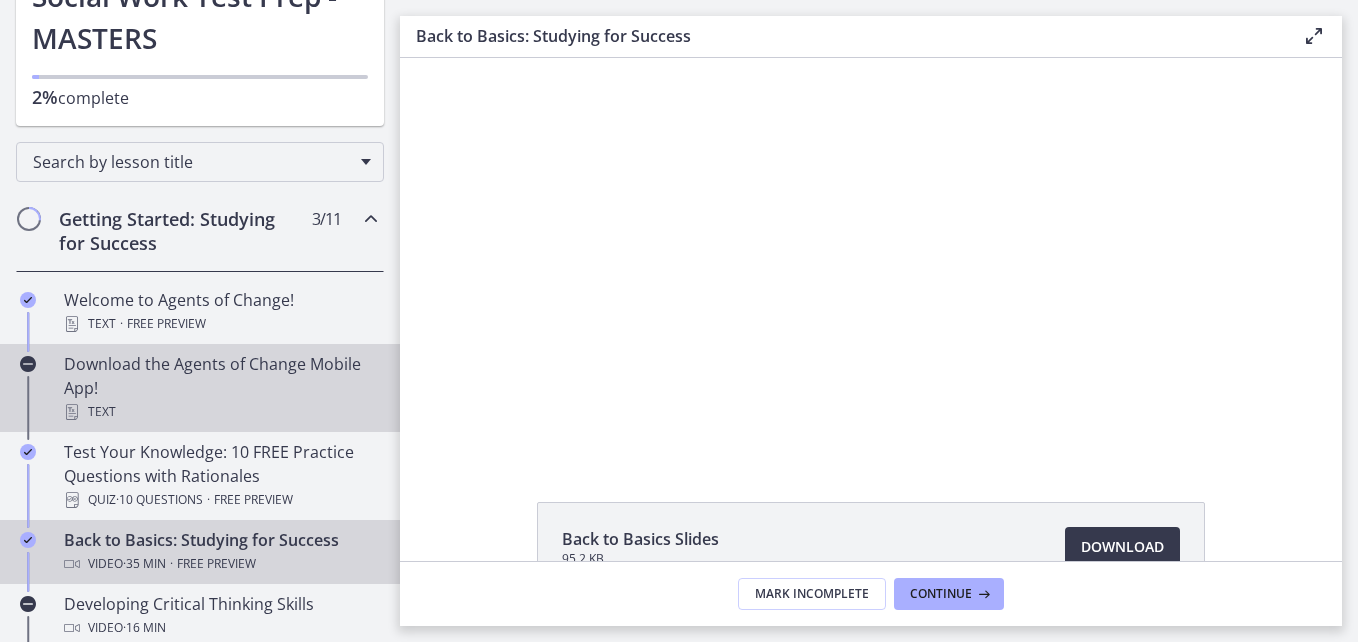 click on "Download the Agents of Change Mobile App!
Text" at bounding box center (220, 388) 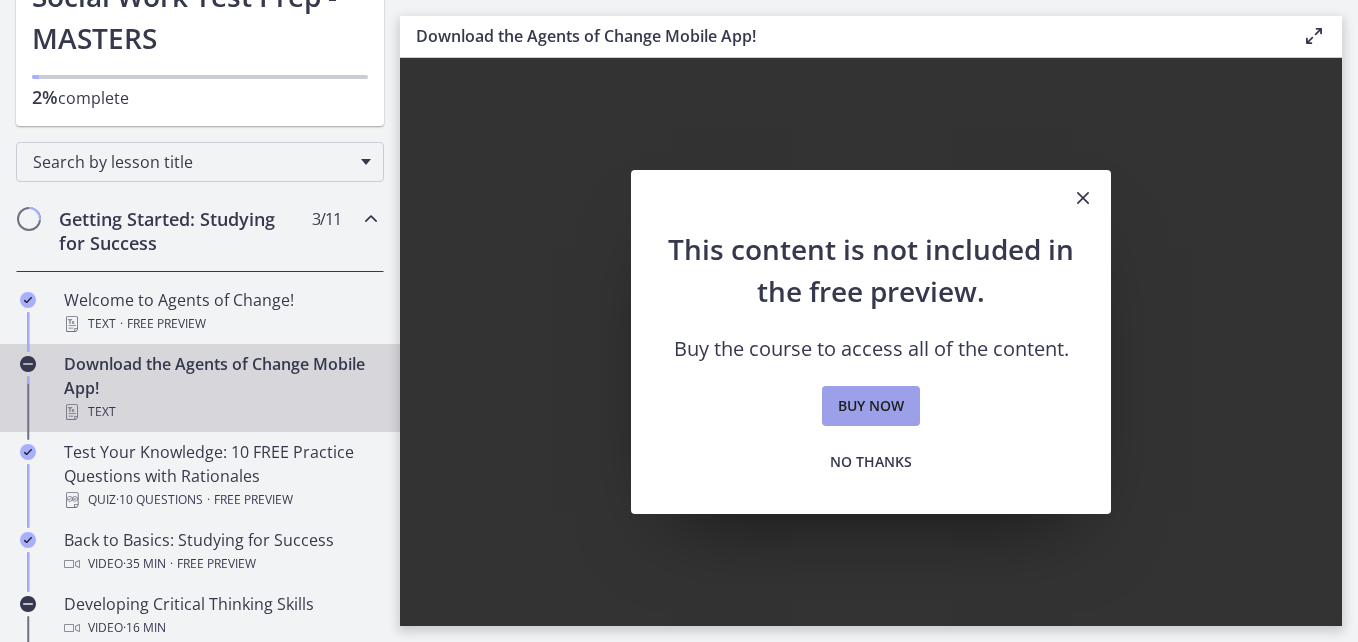 click on "Buy now" at bounding box center (871, 406) 